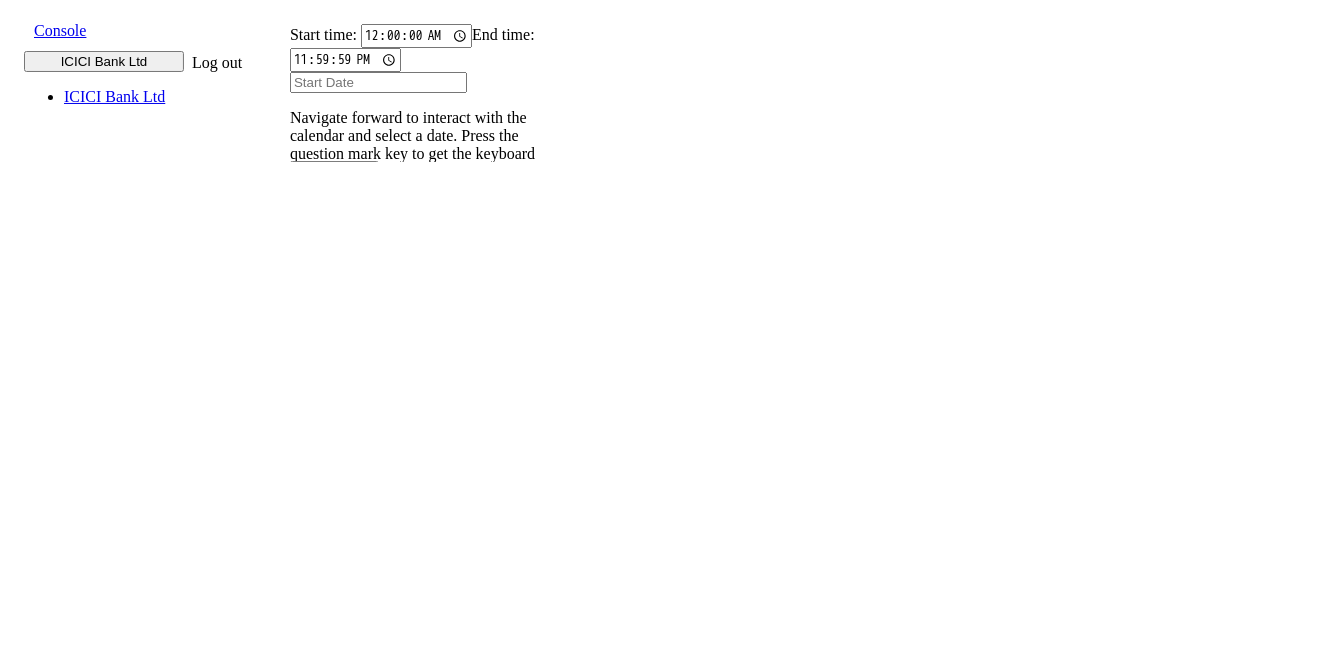 scroll, scrollTop: 0, scrollLeft: 0, axis: both 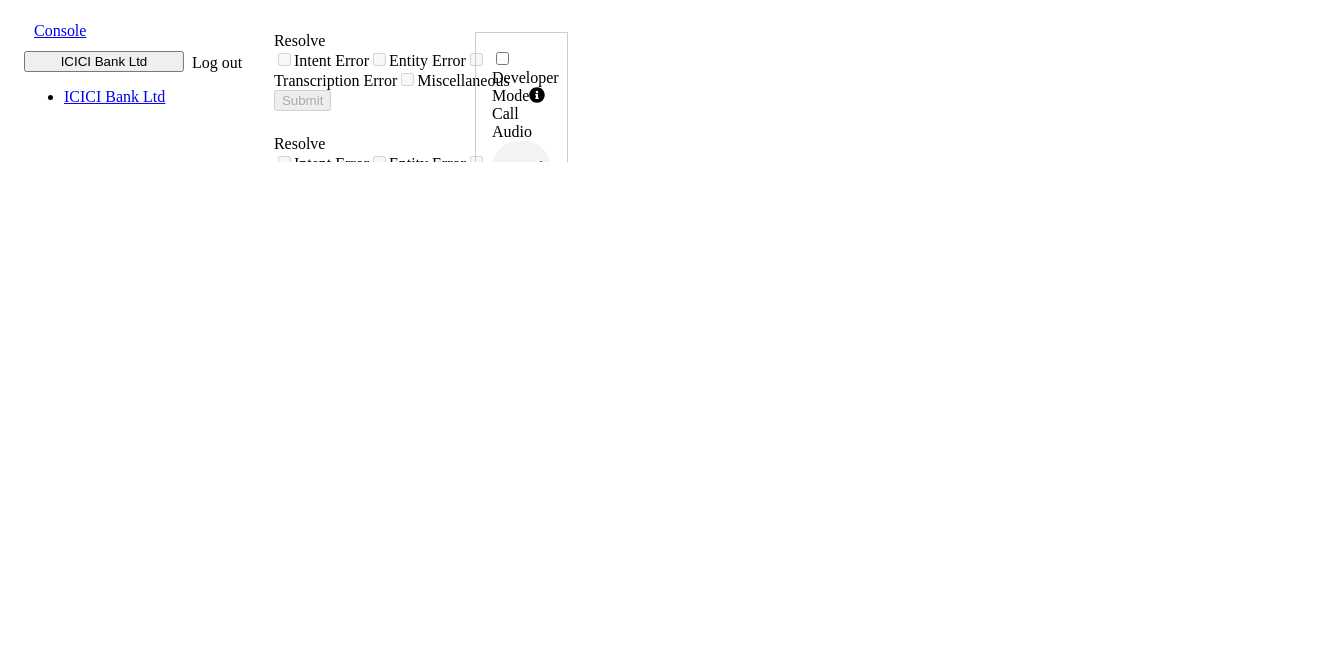 click at bounding box center (18, 29) 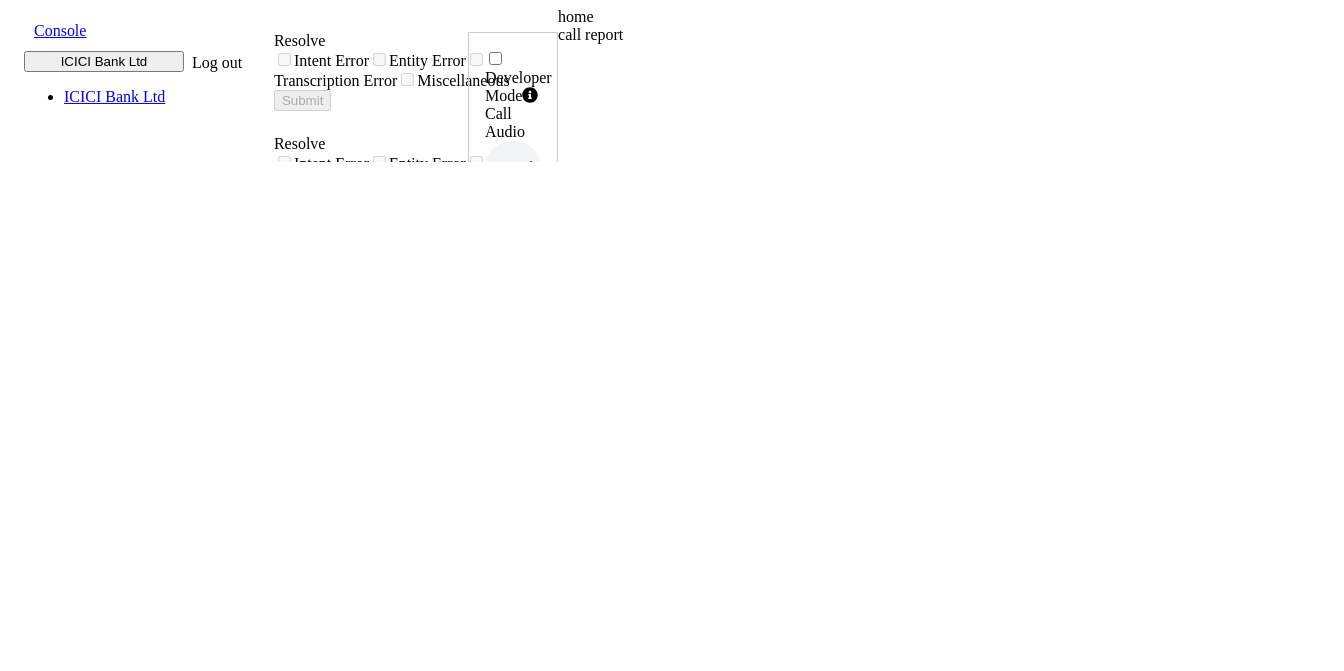 click on "call report" at bounding box center [733, 35] 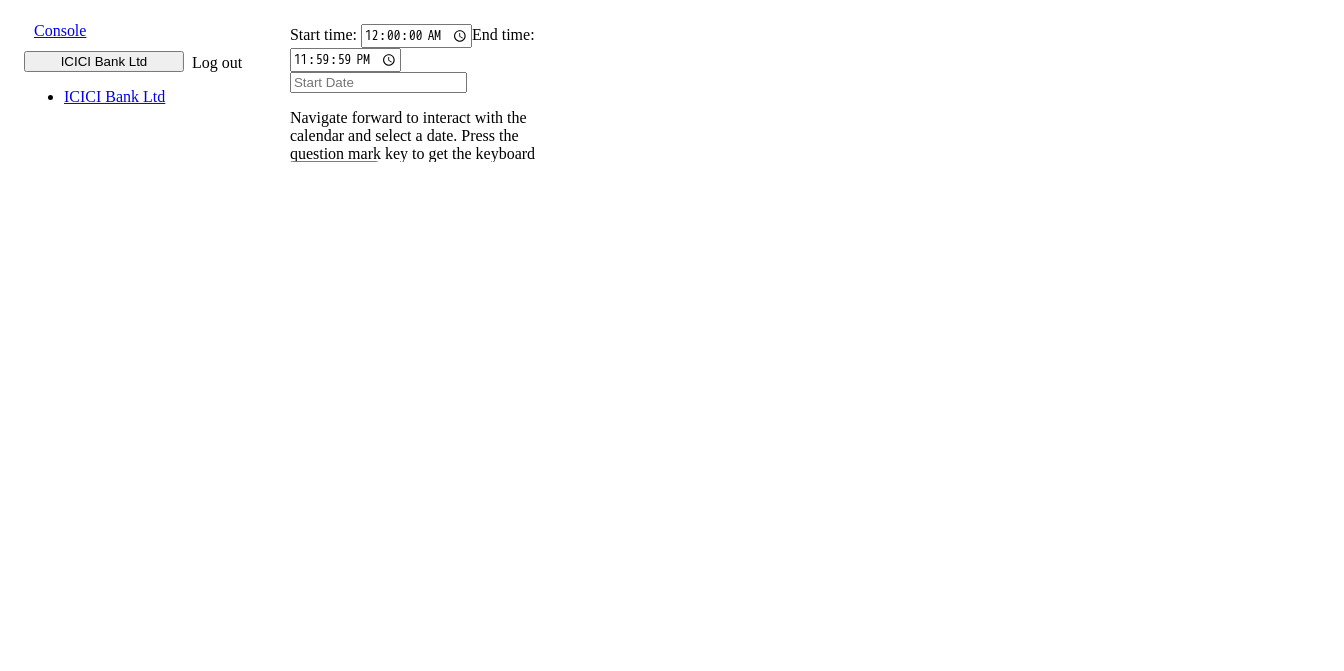 scroll, scrollTop: 0, scrollLeft: 0, axis: both 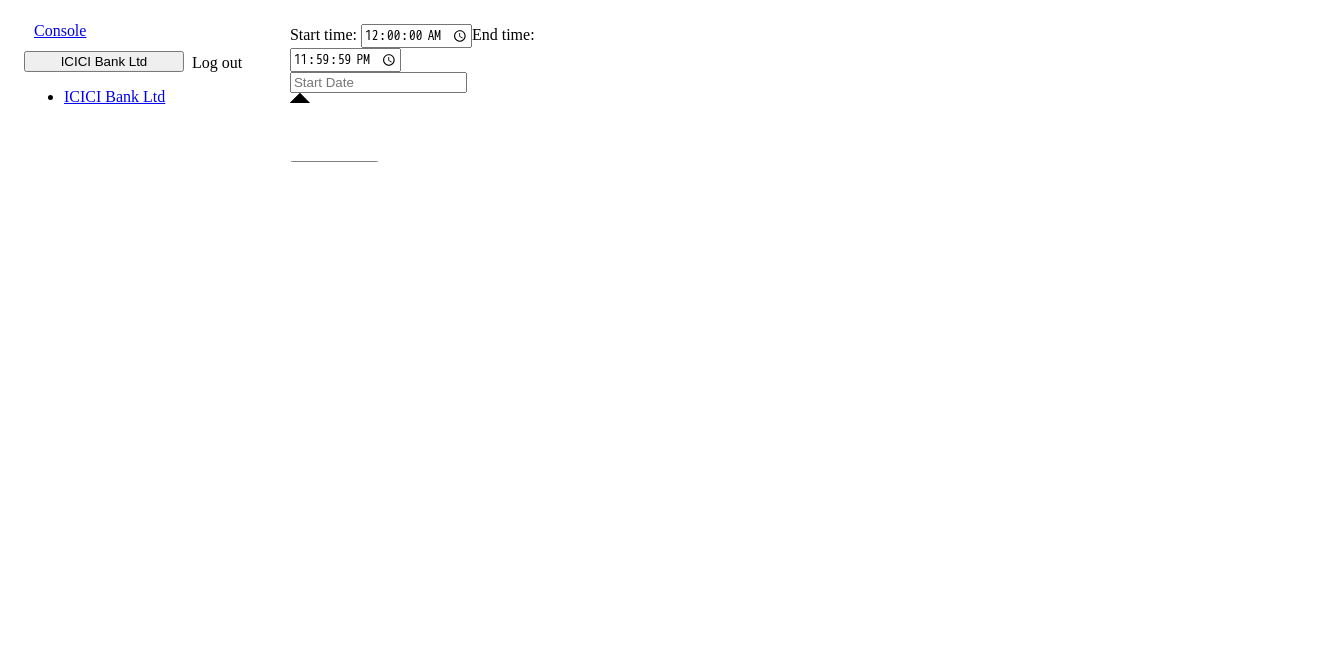 click at bounding box center [378, 82] 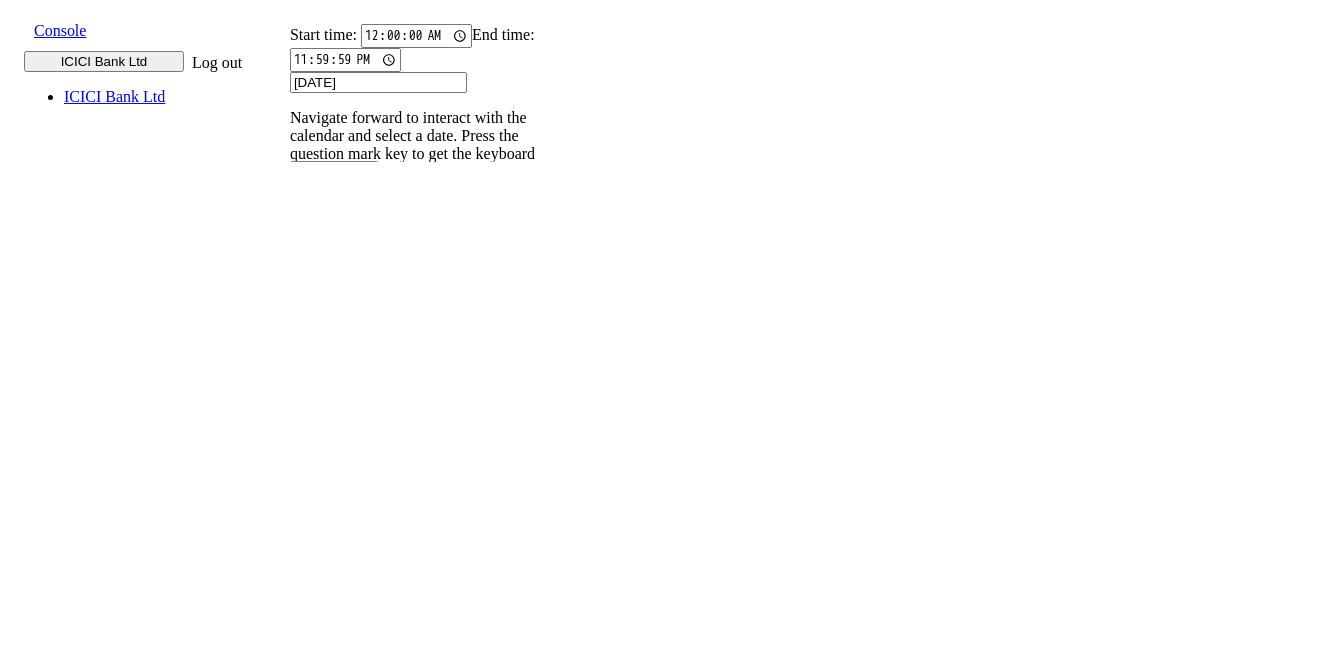 click on "15" at bounding box center (411, 2079) 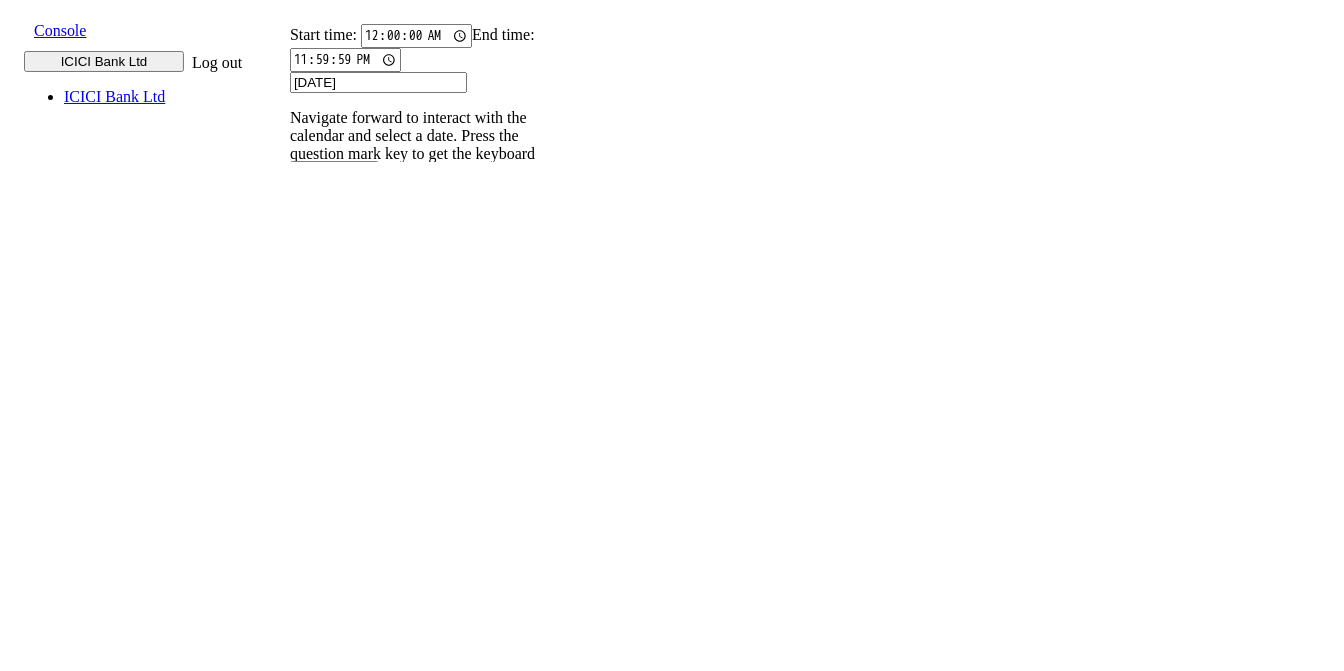 click on "00J8UN..." at bounding box center [314, 516] 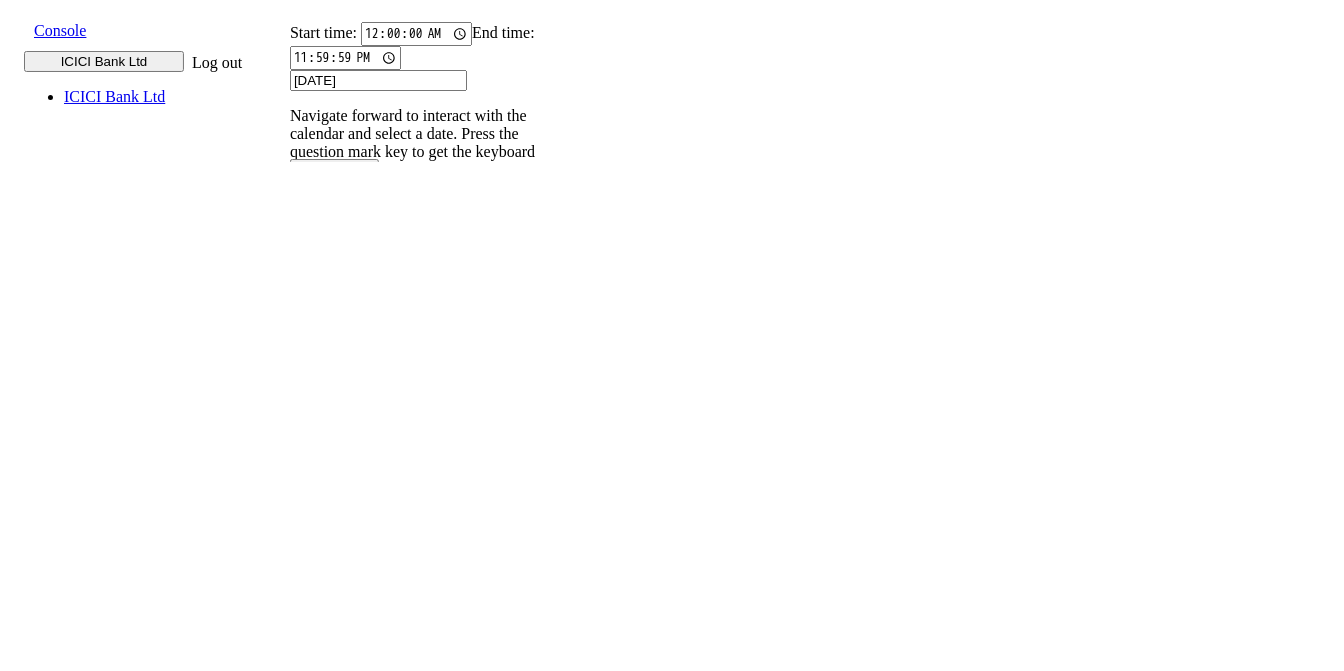 click on "00J8UN..." at bounding box center (314, 727) 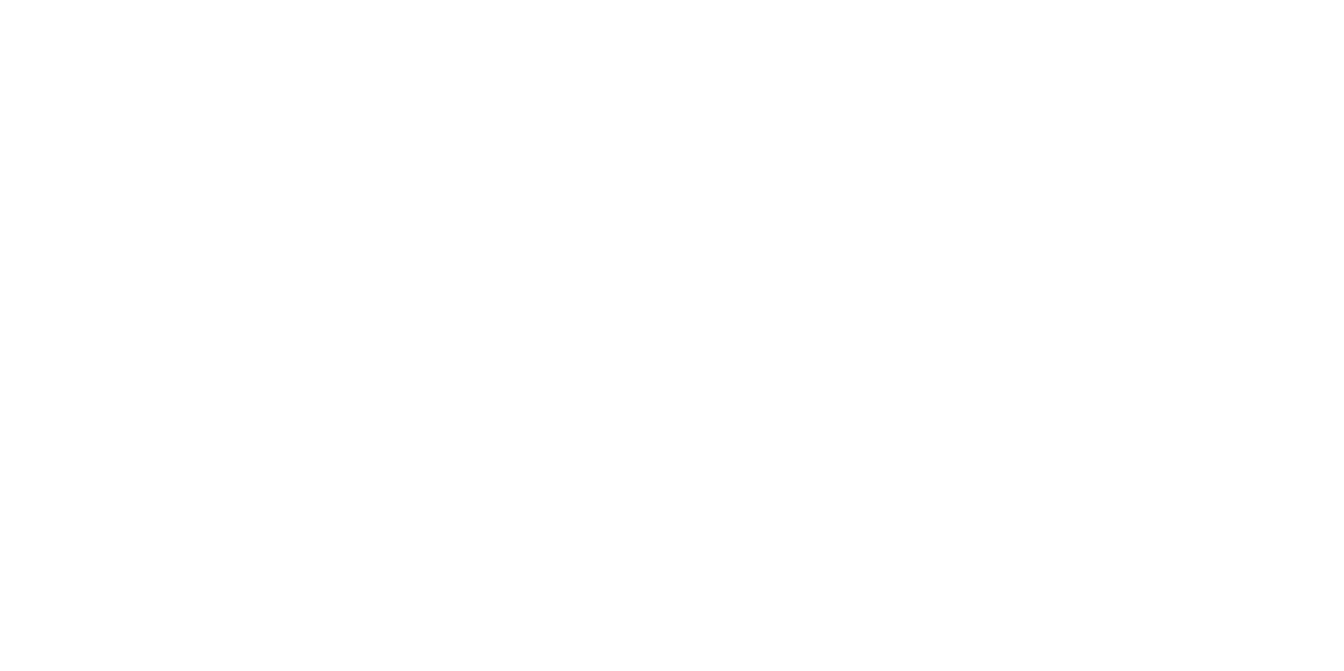scroll, scrollTop: 0, scrollLeft: 0, axis: both 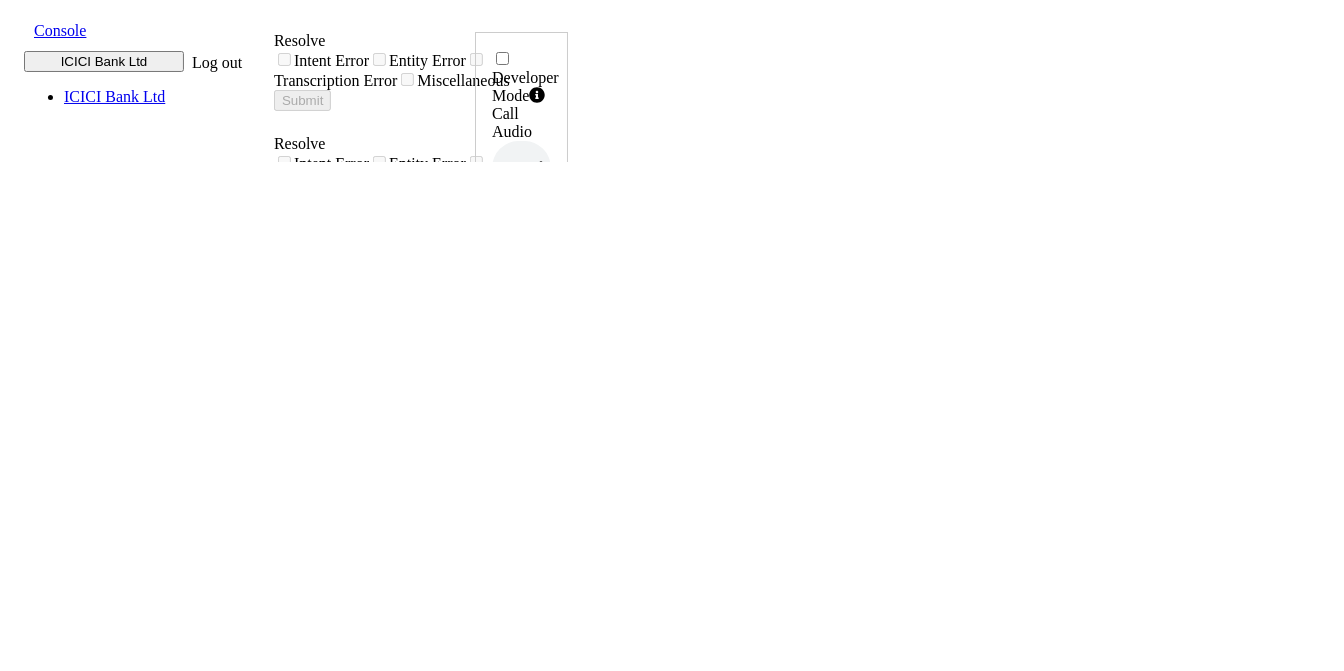 drag, startPoint x: 350, startPoint y: 230, endPoint x: 633, endPoint y: 230, distance: 283 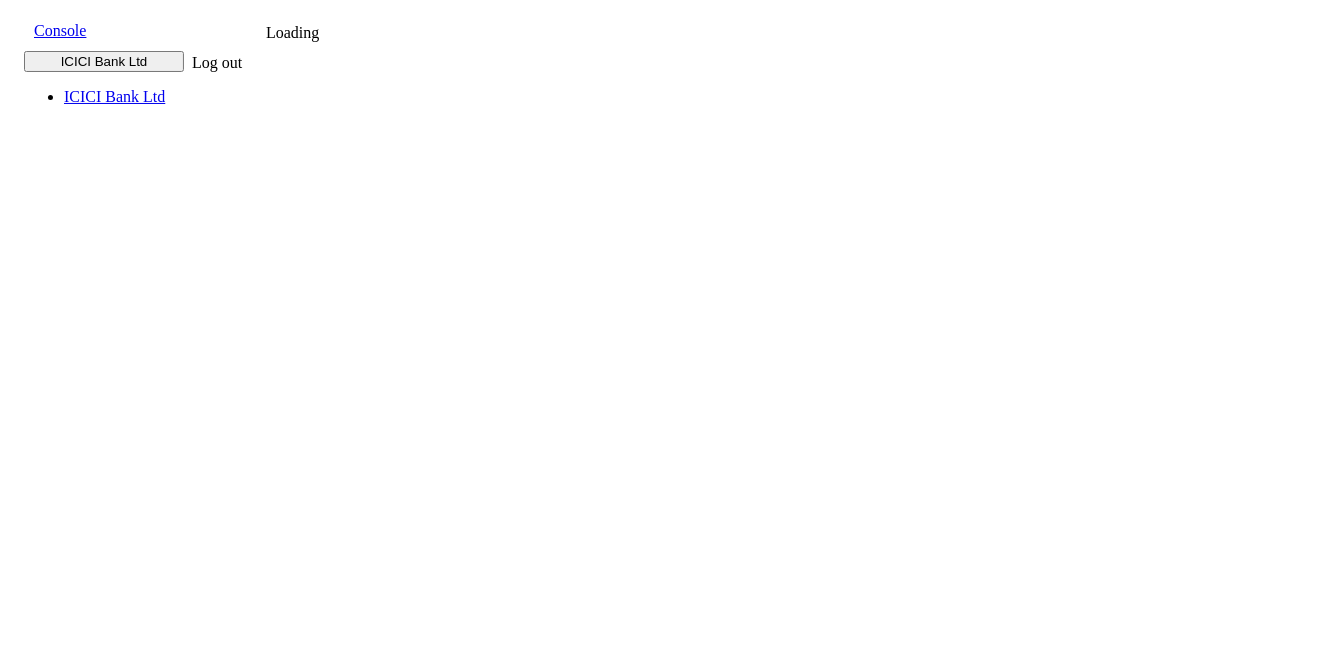 scroll, scrollTop: 0, scrollLeft: 0, axis: both 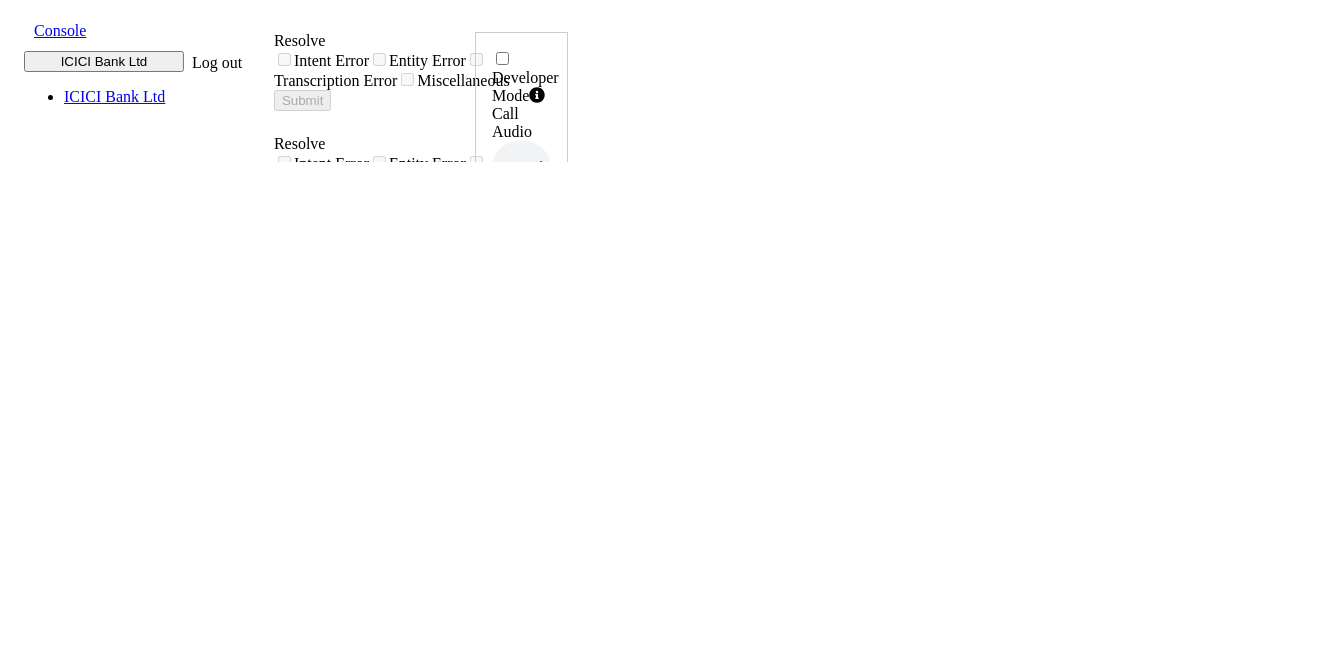 drag, startPoint x: 345, startPoint y: 202, endPoint x: 662, endPoint y: 217, distance: 317.3547 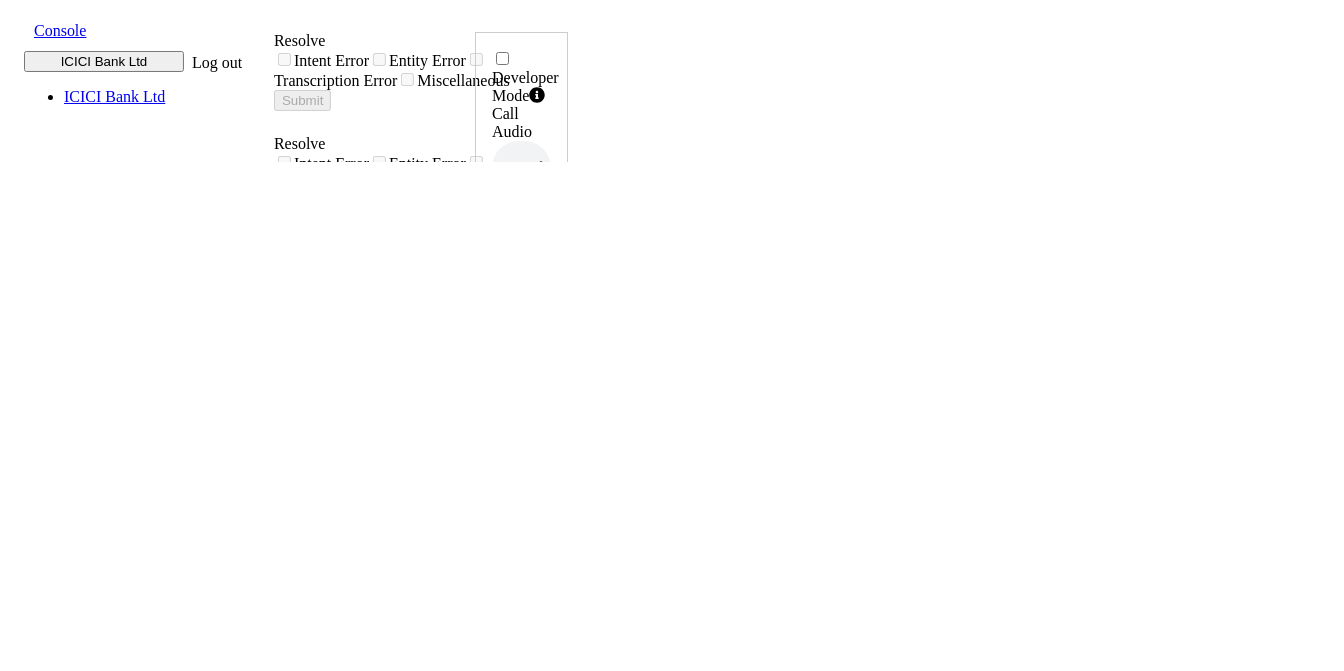 click 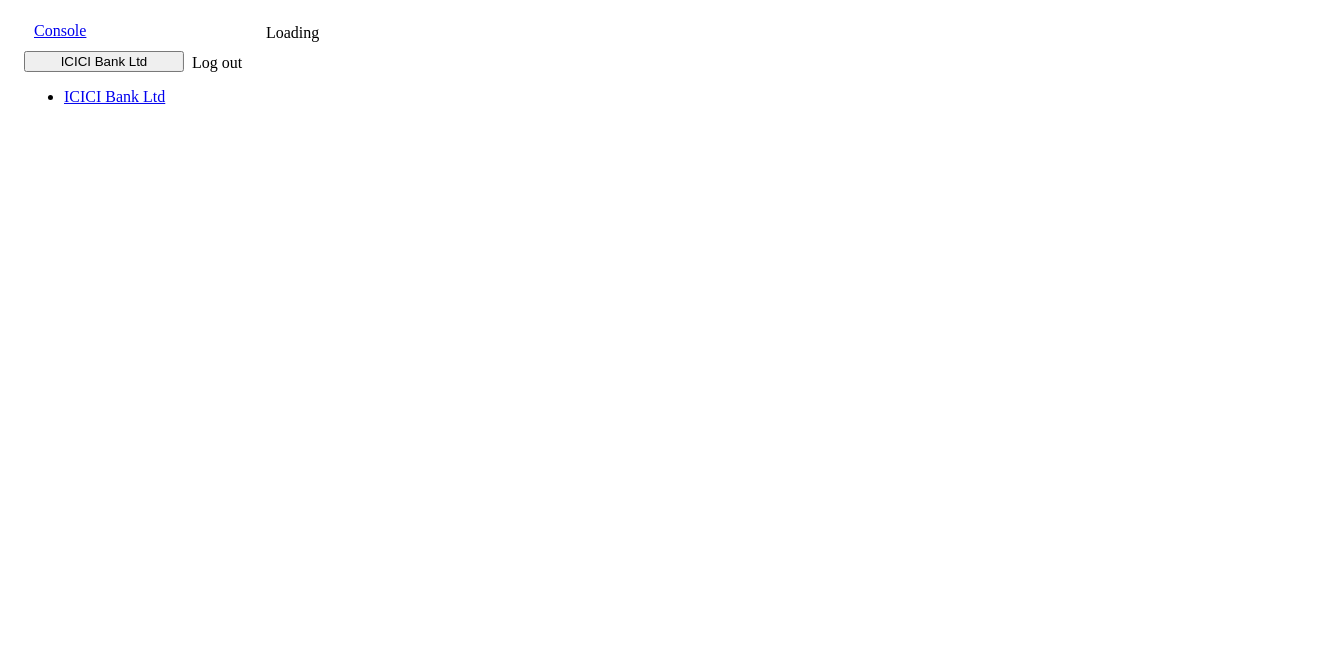 scroll, scrollTop: 0, scrollLeft: 0, axis: both 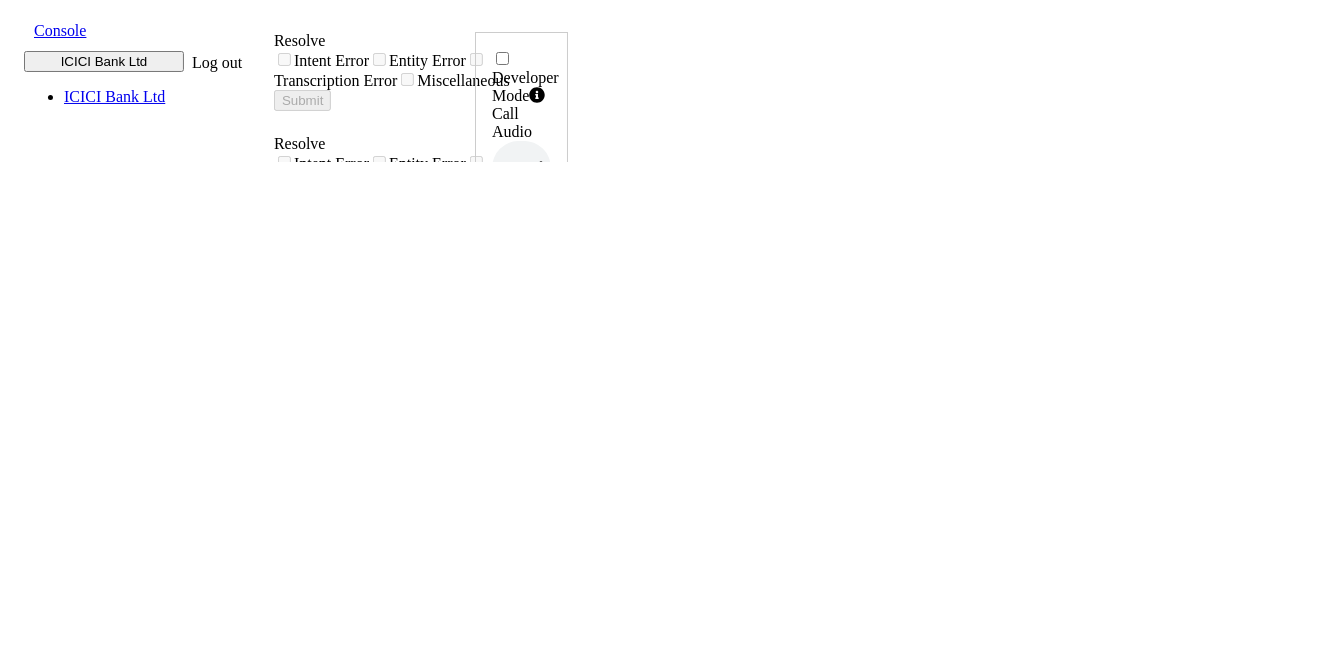 drag, startPoint x: 348, startPoint y: 225, endPoint x: 745, endPoint y: 237, distance: 397.1813 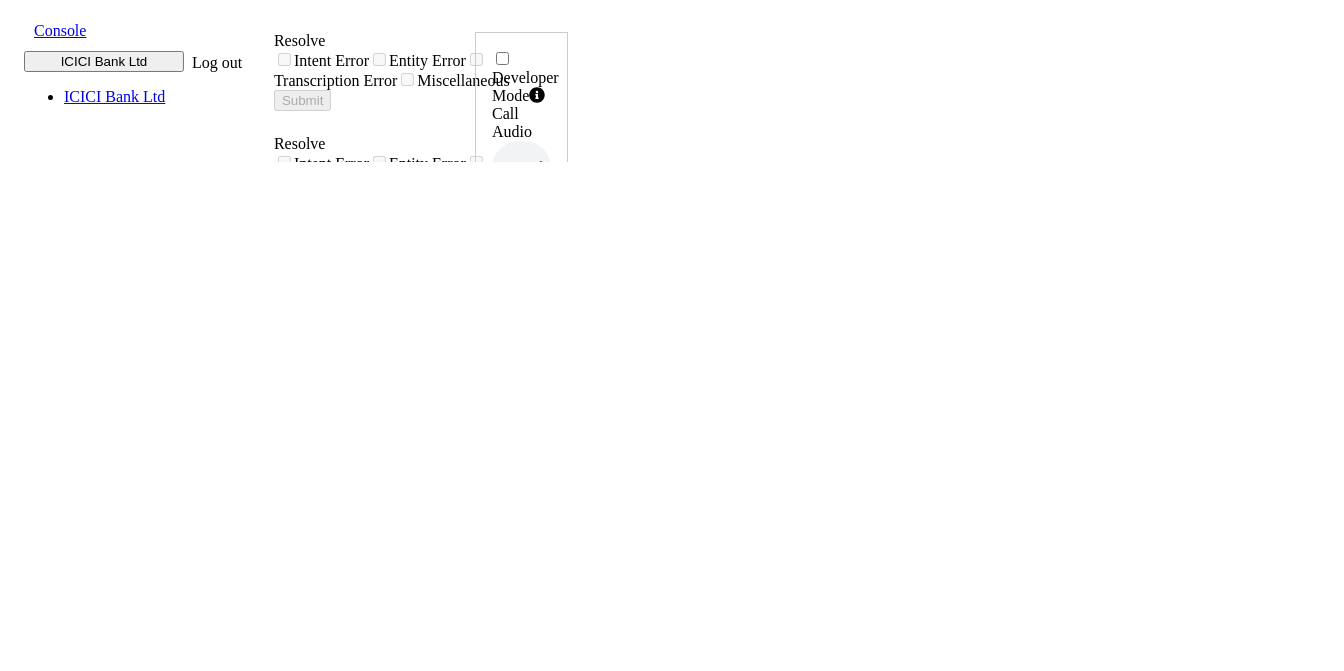 click 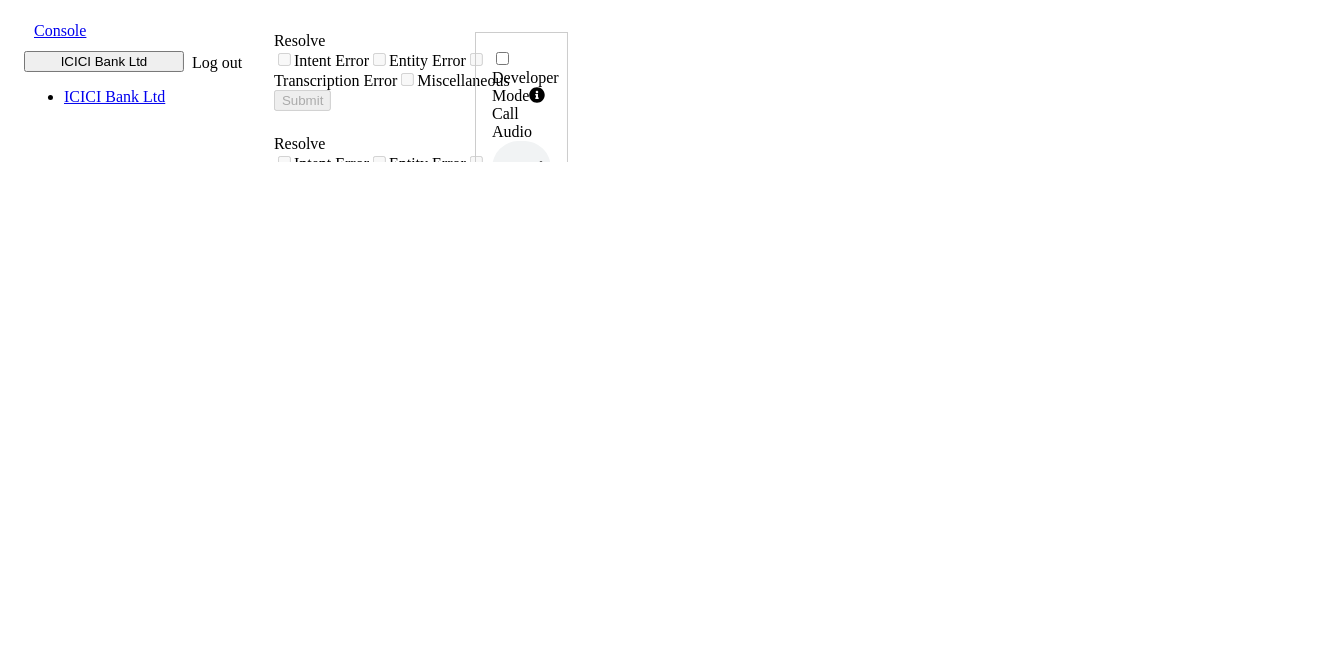 scroll, scrollTop: 0, scrollLeft: 0, axis: both 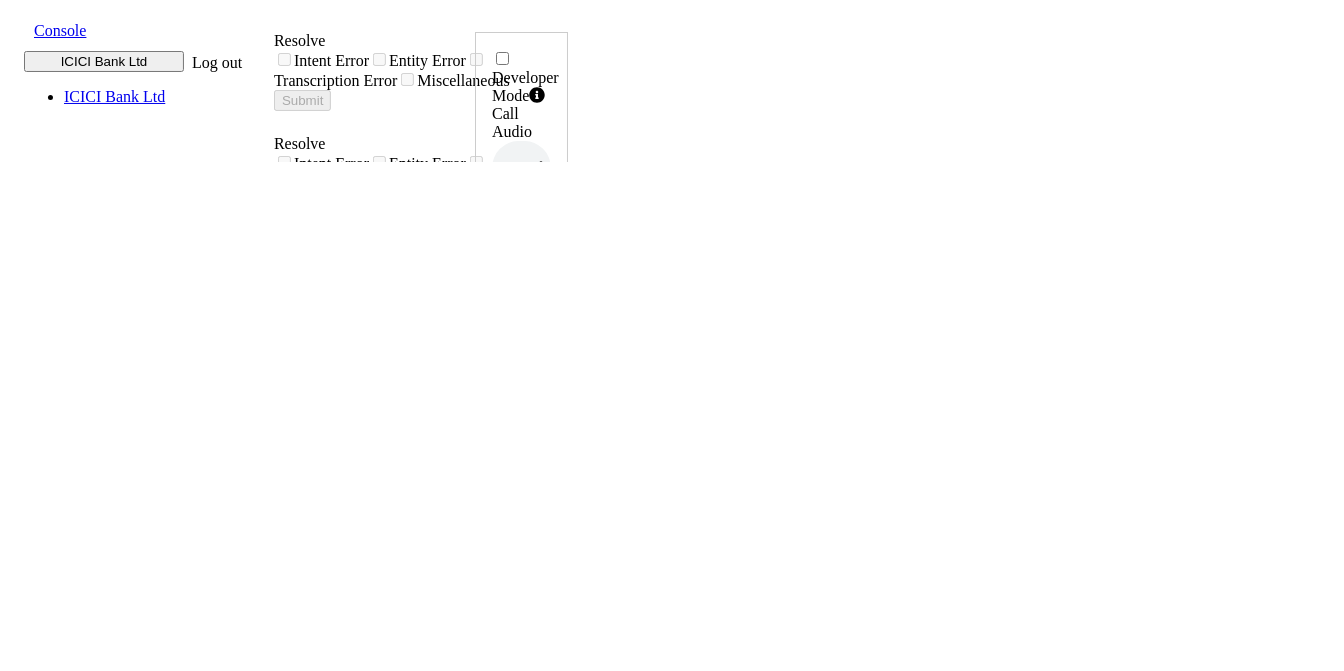 drag, startPoint x: 343, startPoint y: 422, endPoint x: 783, endPoint y: 429, distance: 440.05566 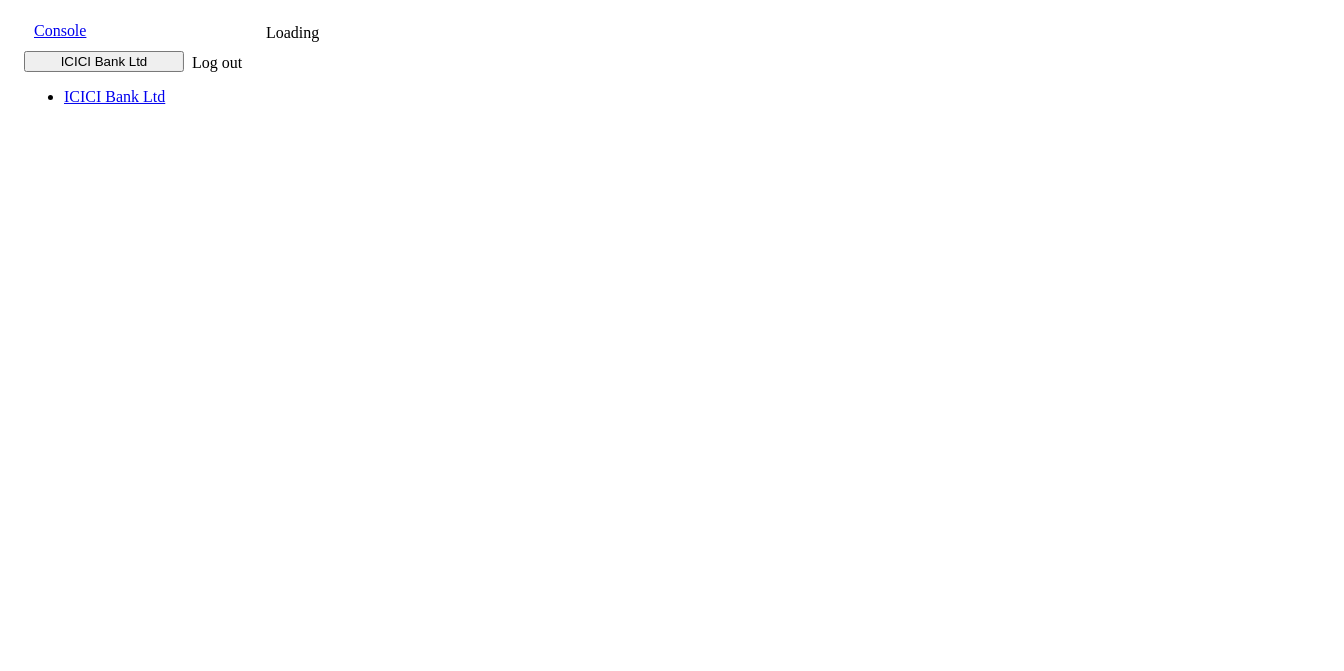 scroll, scrollTop: 0, scrollLeft: 0, axis: both 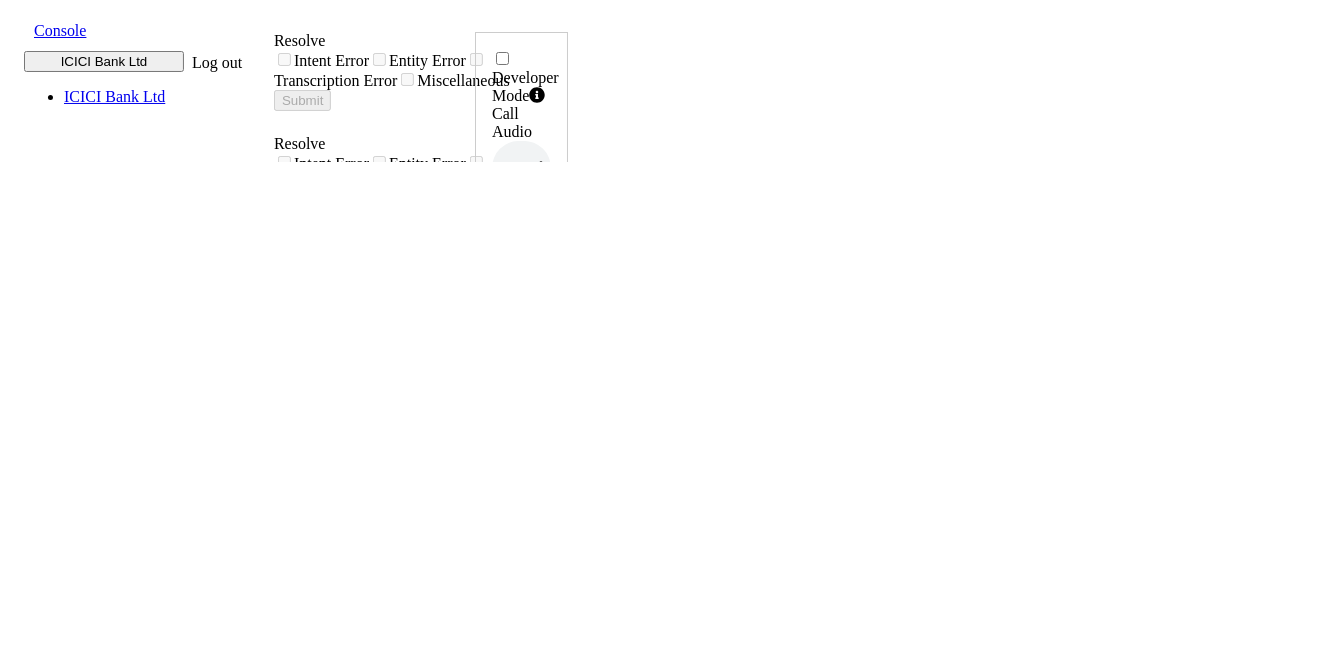 drag, startPoint x: 346, startPoint y: 234, endPoint x: 565, endPoint y: 246, distance: 219.32852 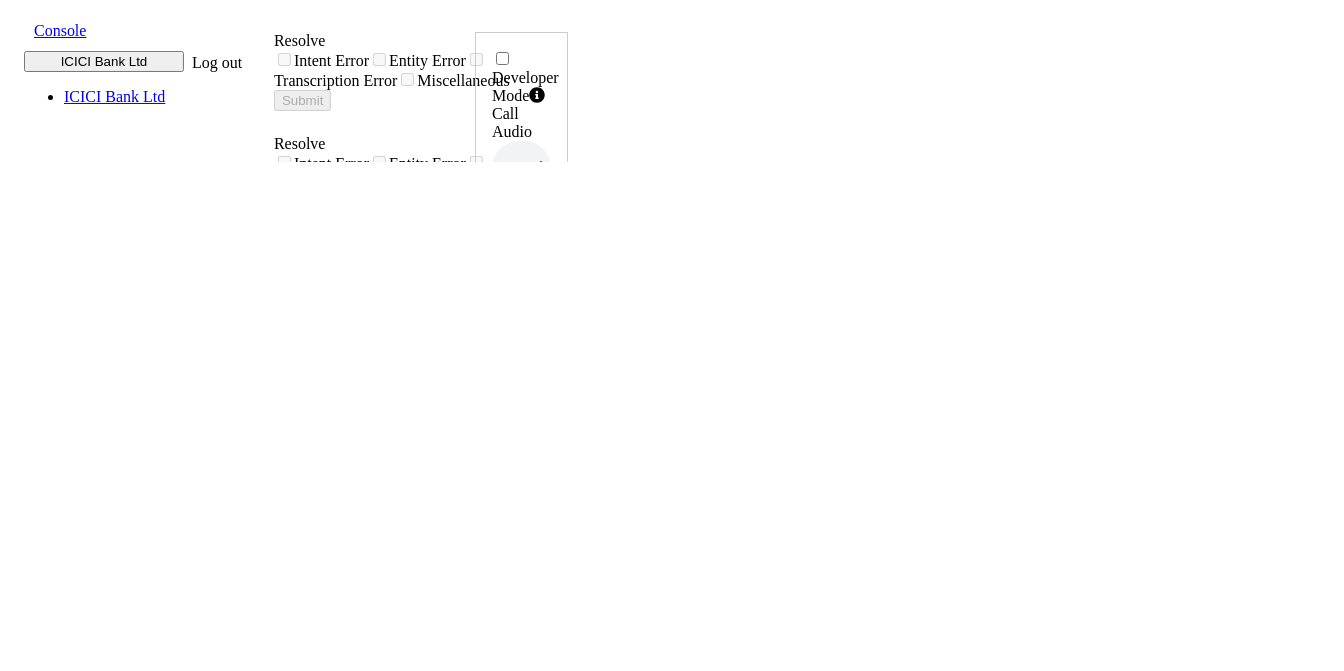 click 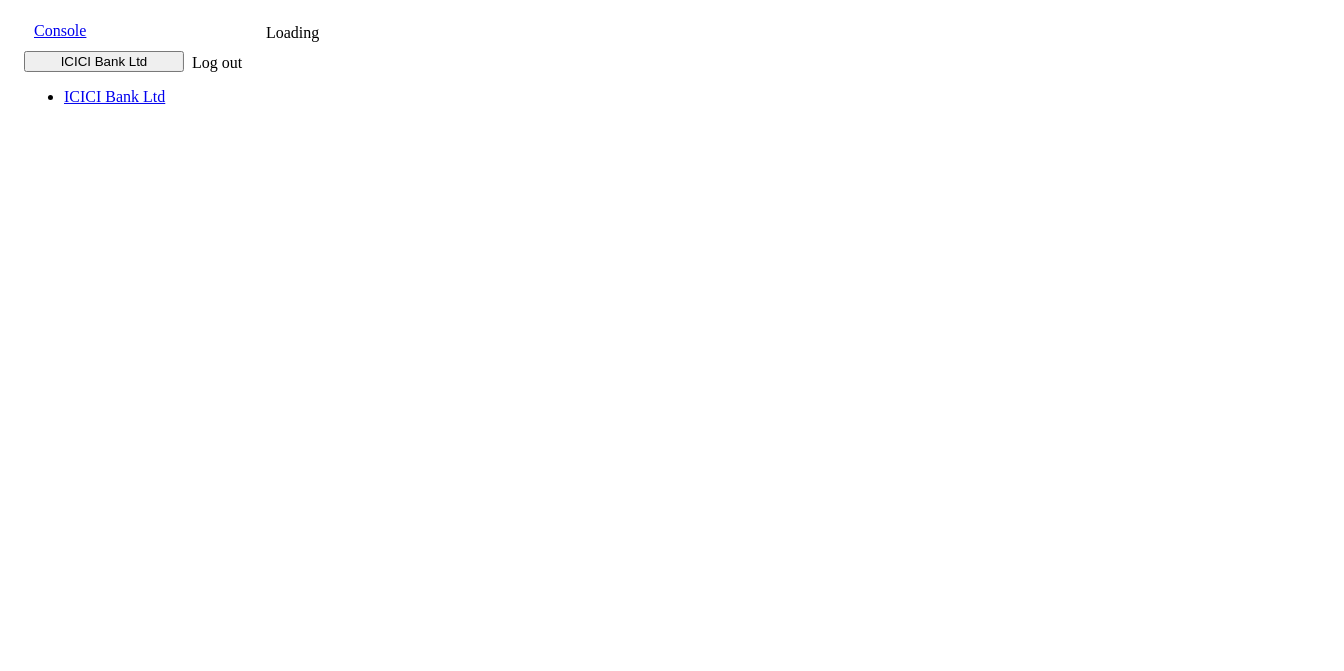 scroll, scrollTop: 0, scrollLeft: 0, axis: both 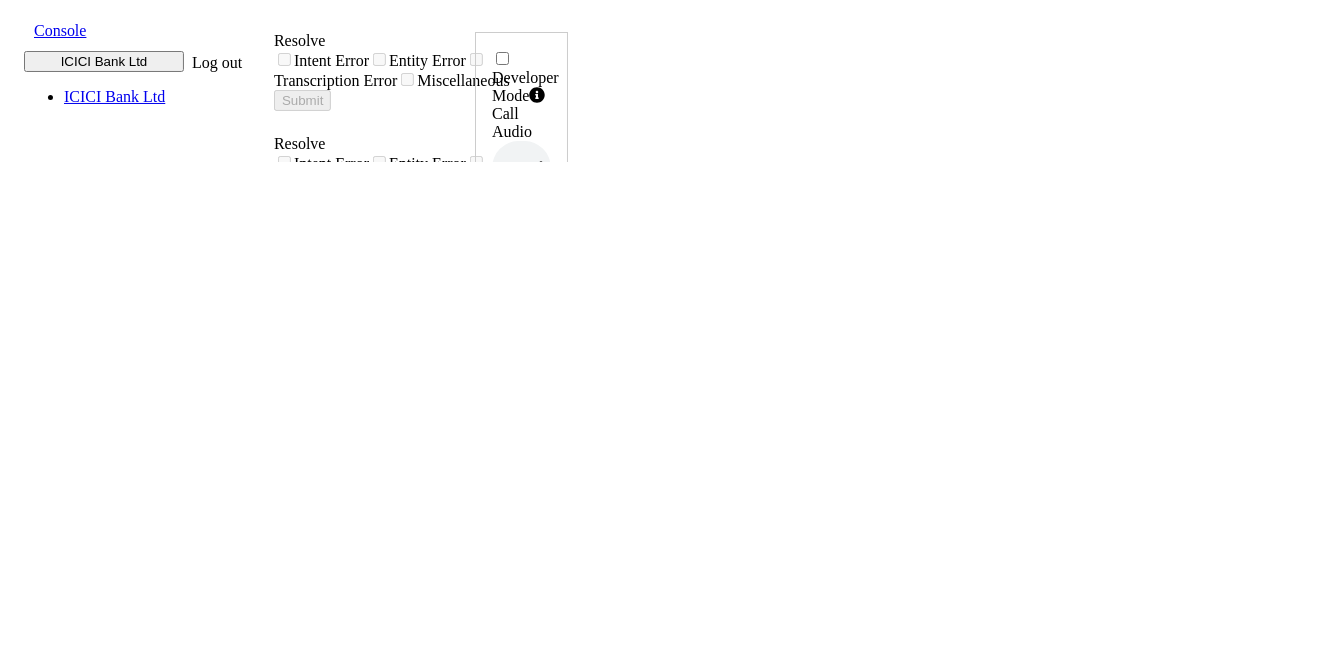 drag, startPoint x: 349, startPoint y: 236, endPoint x: 699, endPoint y: 221, distance: 350.3213 